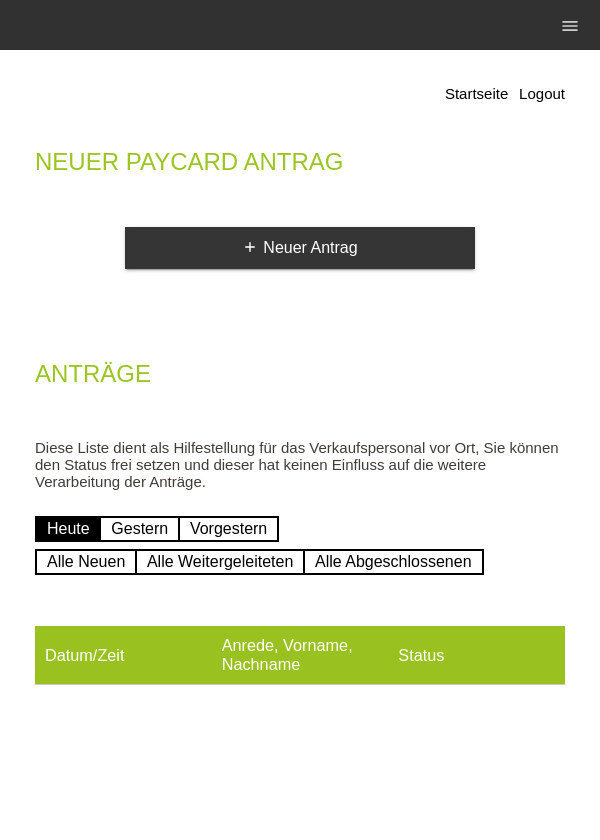 scroll, scrollTop: 0, scrollLeft: 0, axis: both 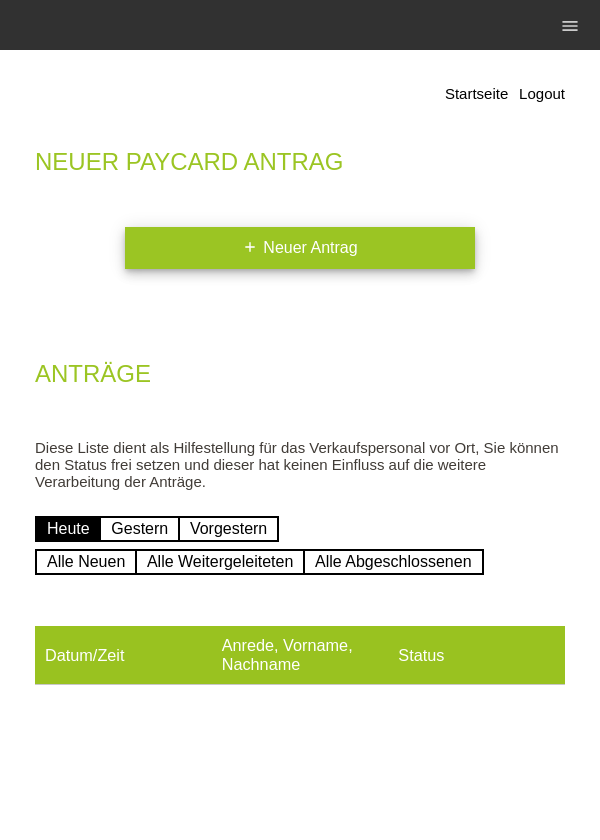 click on "add  Neuer Antrag" at bounding box center [300, 248] 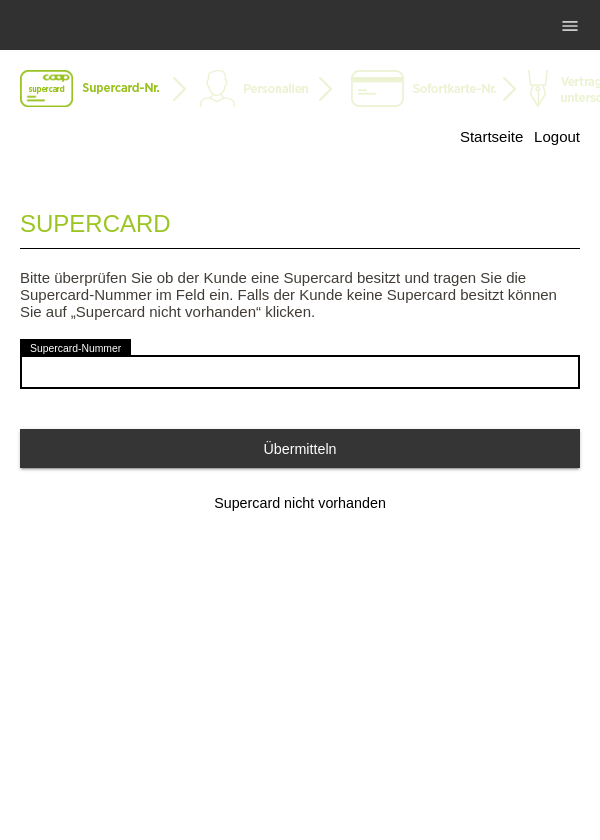 scroll, scrollTop: 0, scrollLeft: 0, axis: both 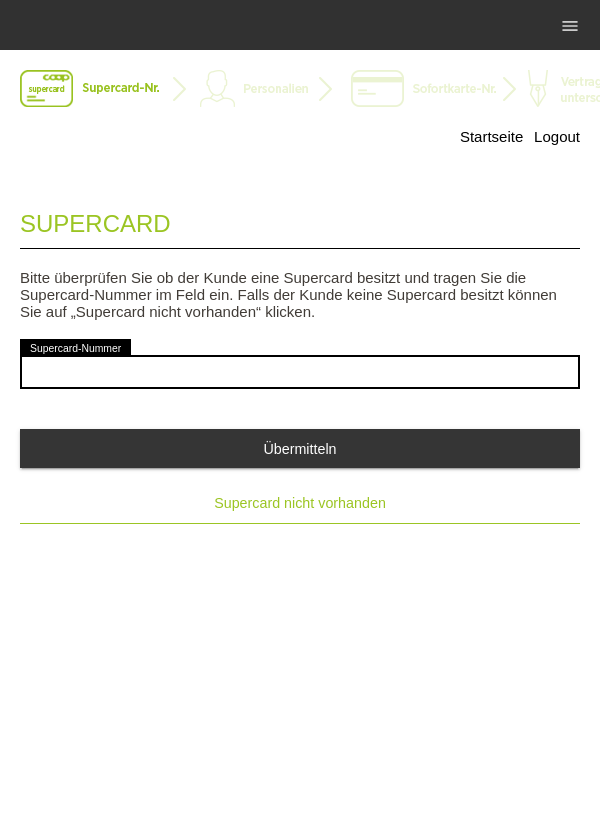 click on "Supercard nicht vorhanden" at bounding box center [300, 503] 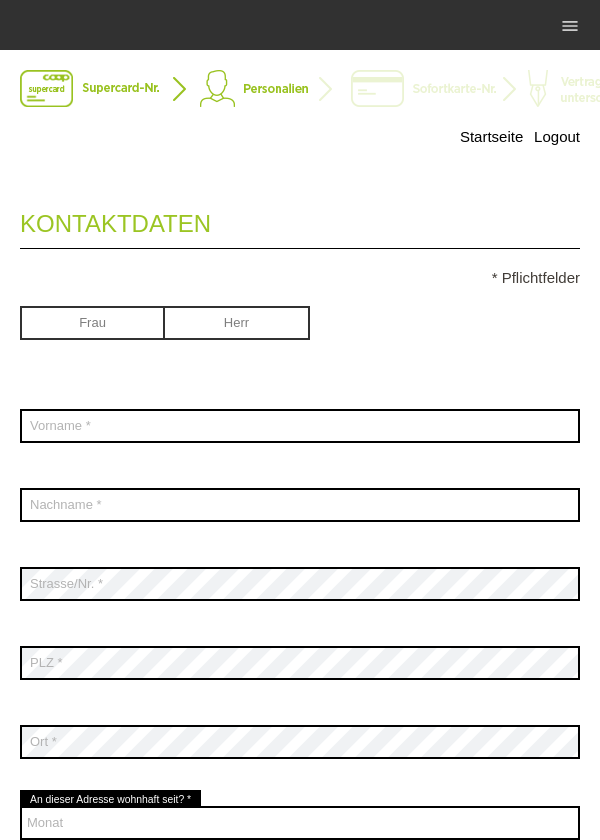 scroll, scrollTop: 0, scrollLeft: 0, axis: both 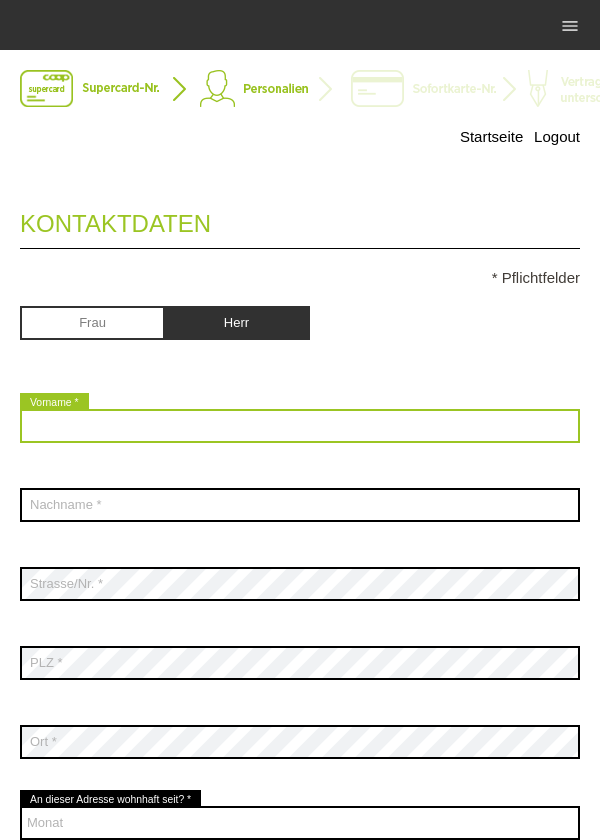 click at bounding box center (300, 426) 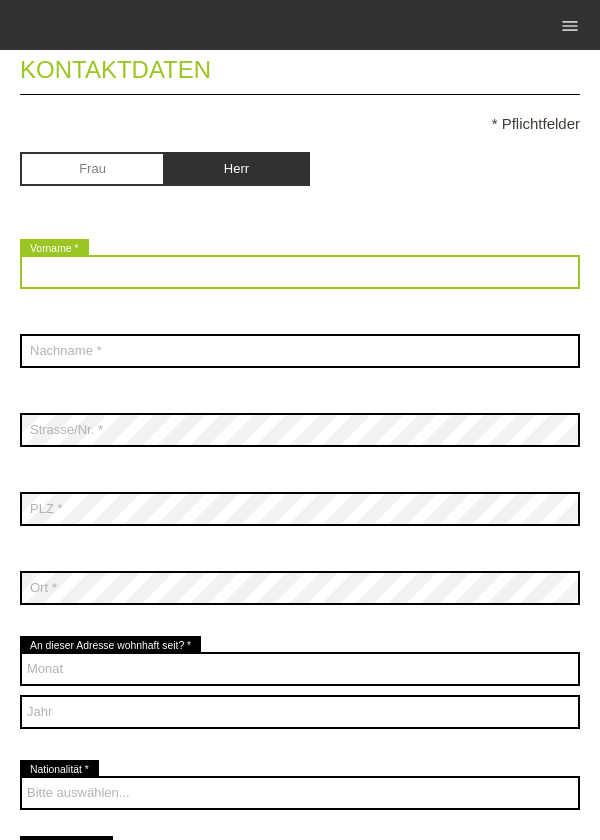 scroll, scrollTop: 159, scrollLeft: 0, axis: vertical 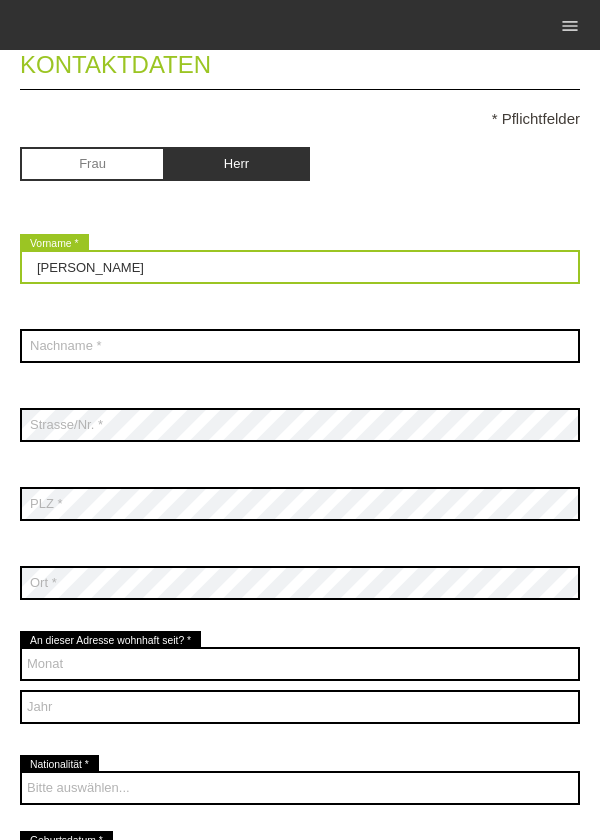 type on "Iosif" 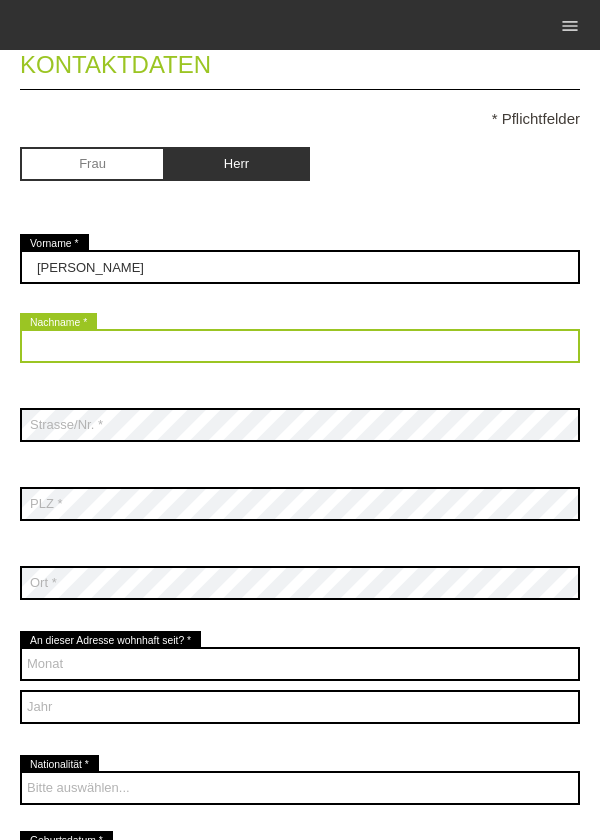 click at bounding box center (300, 346) 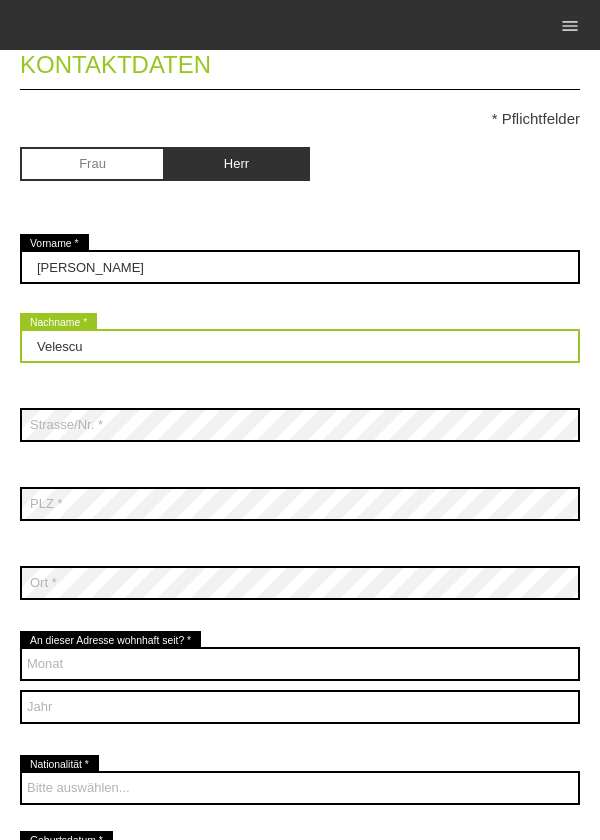 type on "Velescu" 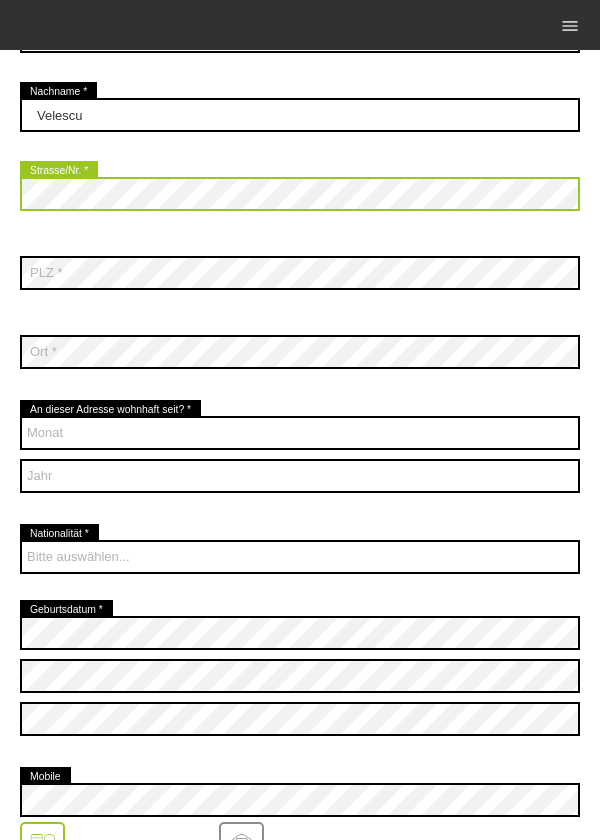 scroll, scrollTop: 402, scrollLeft: 0, axis: vertical 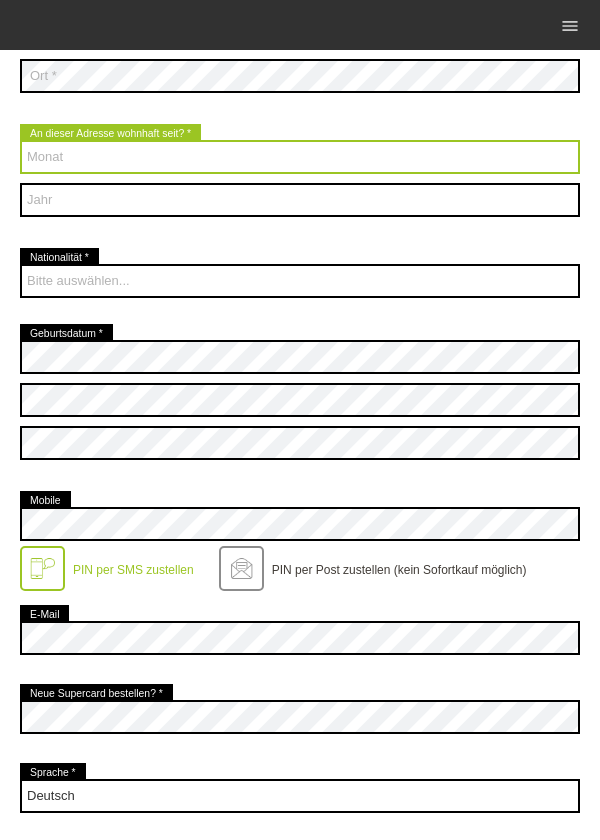 click on "Monat
01
02
03
04
05
06
07
08
09 10 11 12" at bounding box center (300, 157) 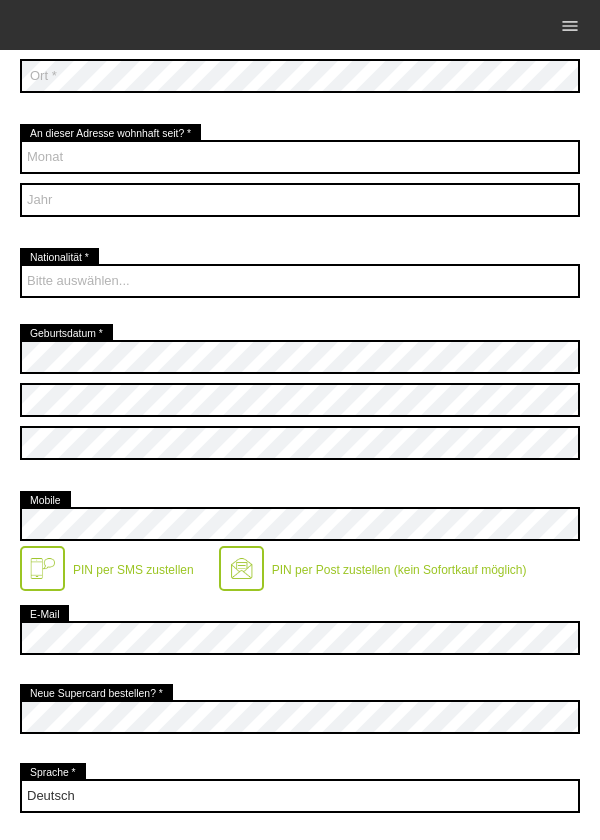 click on "PIN per Post zustellen (kein Sofortkauf möglich)" at bounding box center [395, 561] 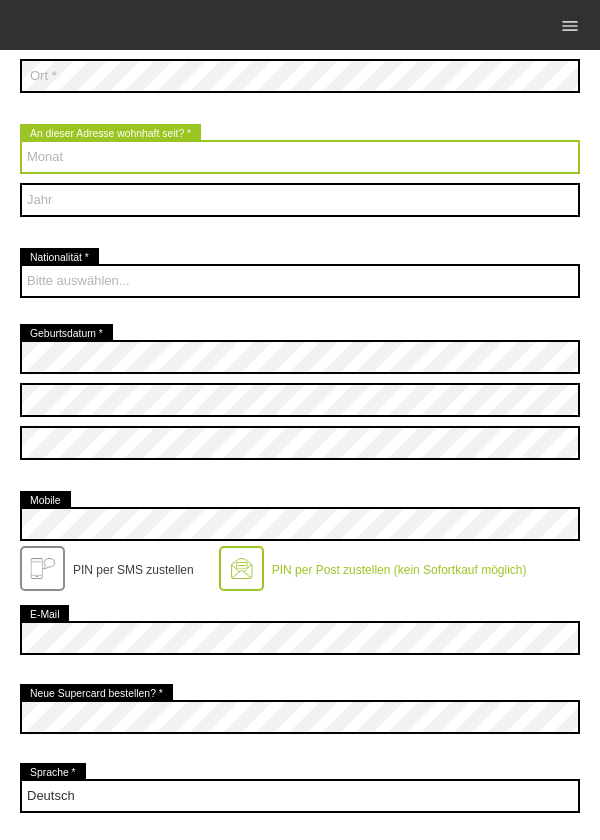 click on "Monat
01
02
03
04
05
06
07
08
09 10 11 12" at bounding box center [300, 157] 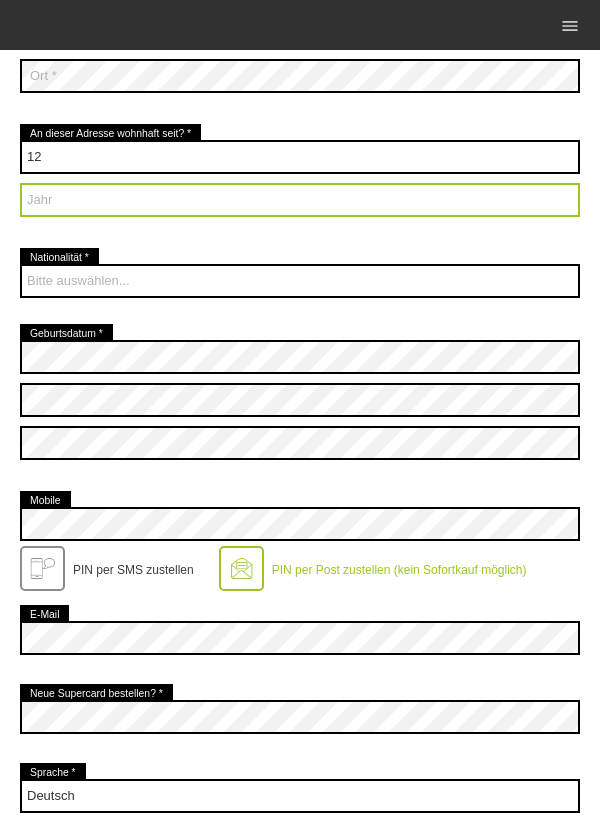 click on "Jahr
2025
2024
2023
2022
2021
2020
2019
2018
2017 2016" at bounding box center (300, 200) 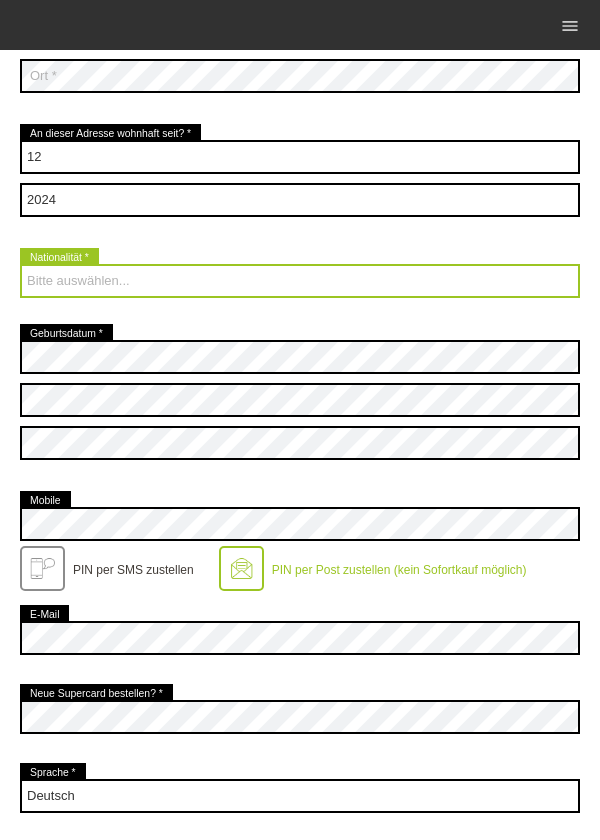 click on "Bitte auswählen...
Schweiz
Deutschland
Liechtenstein
Österreich
------------
Afghanistan
Ägypten
Åland
Albanien
Angola" at bounding box center [300, 281] 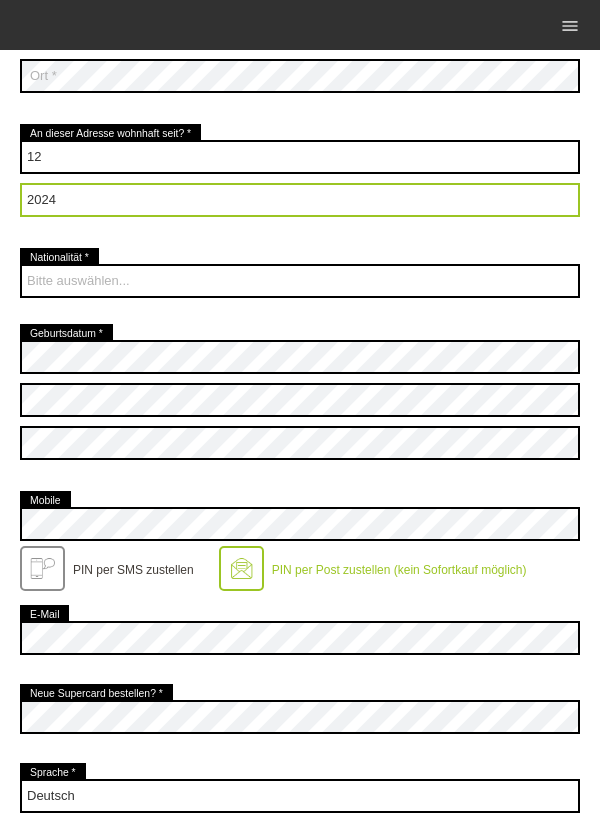 click on "Jahr
2025
2024
2023
2022
2021
2020
2019
2018
2017 2016" at bounding box center (300, 200) 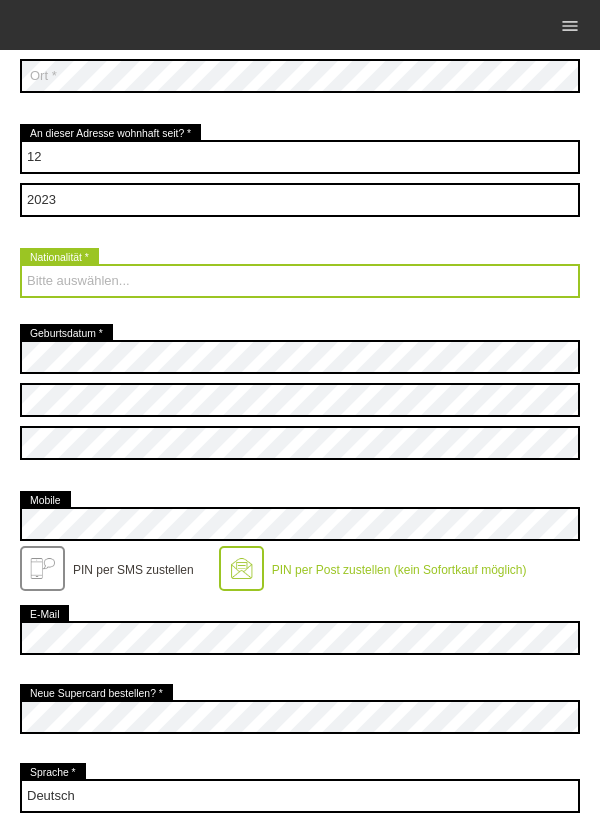 click on "Bitte auswählen...
Schweiz
Deutschland
Liechtenstein
Österreich
------------
Afghanistan
Ägypten
Åland
Albanien
Angola" at bounding box center (300, 281) 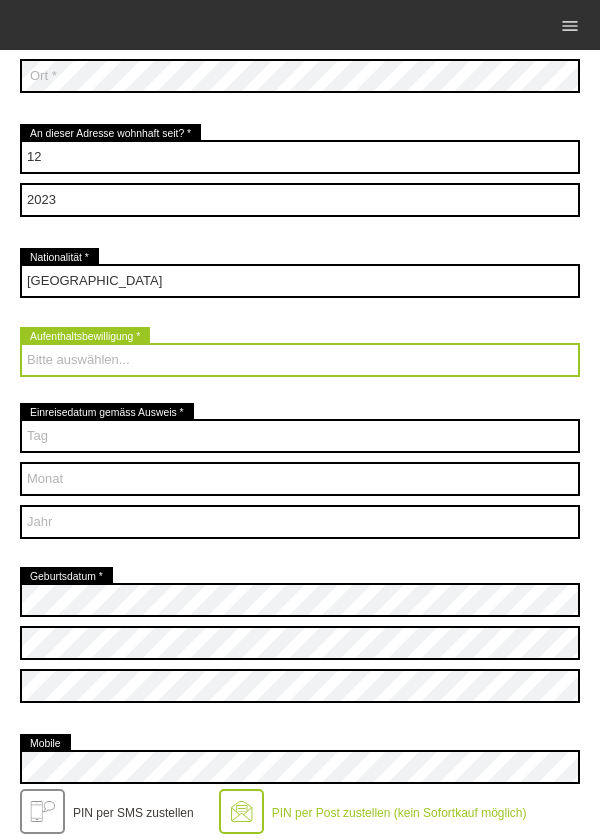 click on "Bitte auswählen...
C
B
B - Flüchtlingsstatus
Andere" at bounding box center (300, 360) 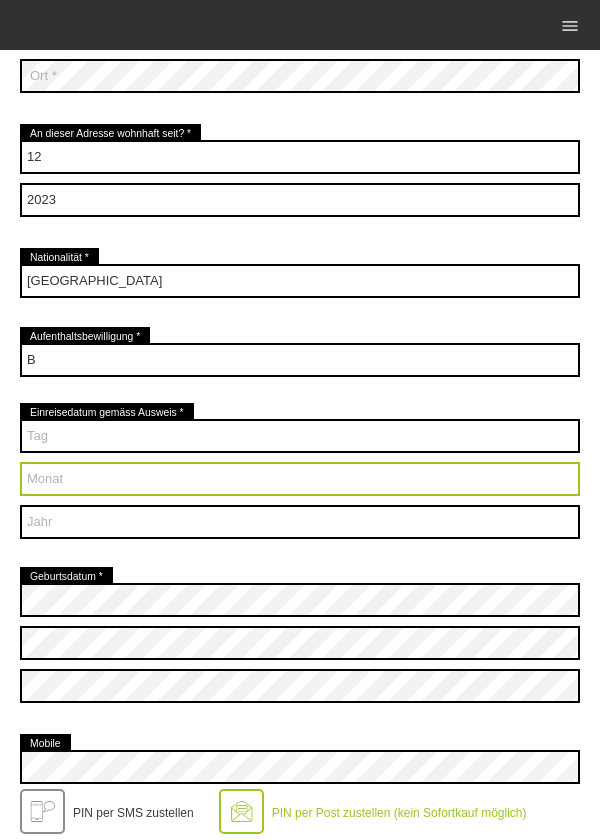 click on "Monat
01
02
03
04
05
06
07
08
09 10 11 12" at bounding box center (300, 479) 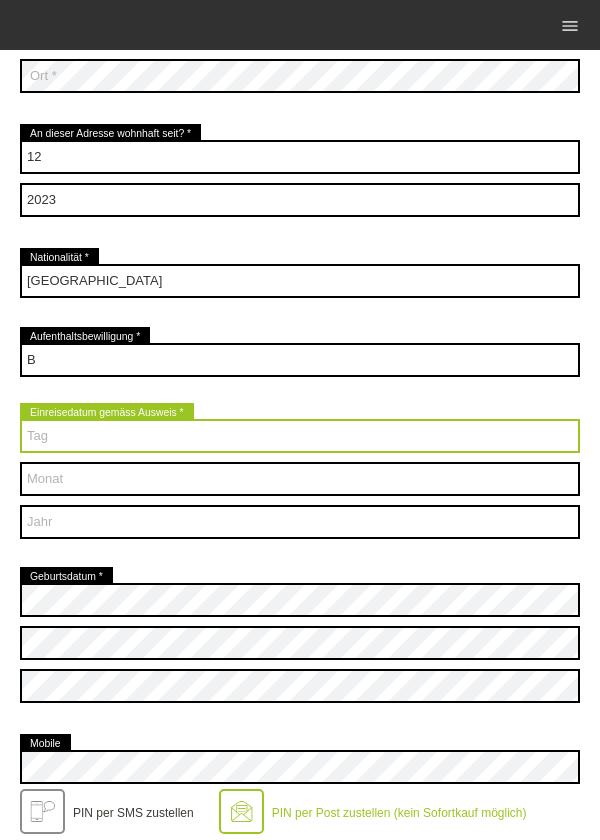 click on "Tag
01
02
03
04
05
06
07
08
09 10 11 12 13 14 15 16 17" at bounding box center (300, 436) 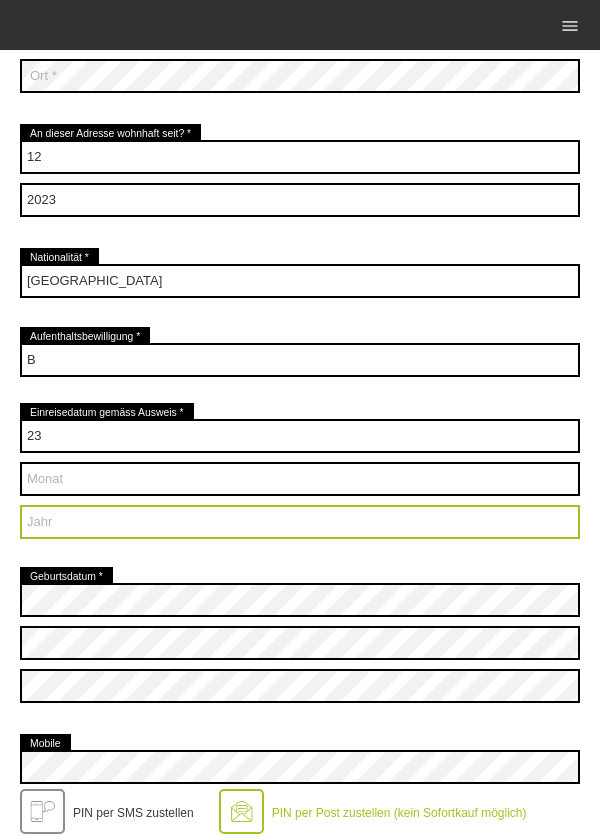 click on "Jahr
2025
2024
2023
2022
2021
2020
2019
2018
2017 2016" at bounding box center [300, 522] 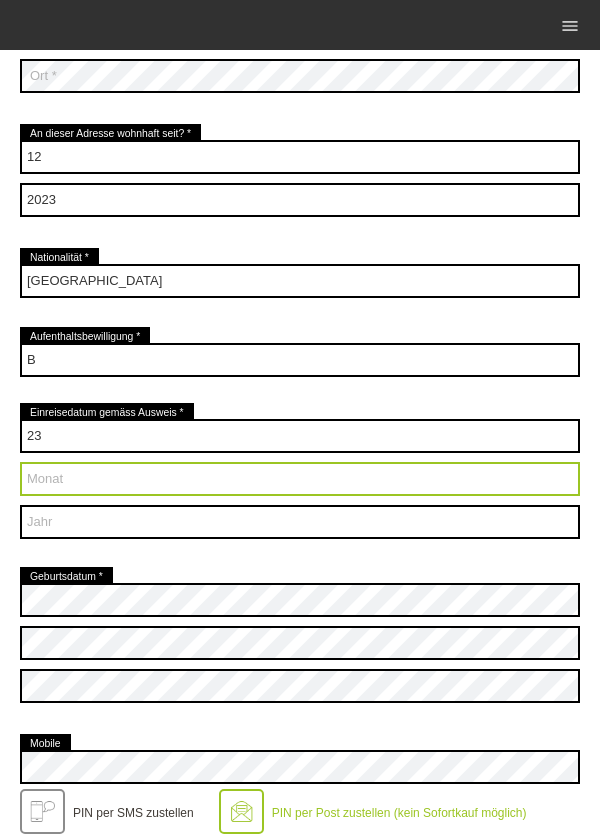 click on "Monat
01
02
03
04
05
06
07
08
09 10 11 12" at bounding box center (300, 479) 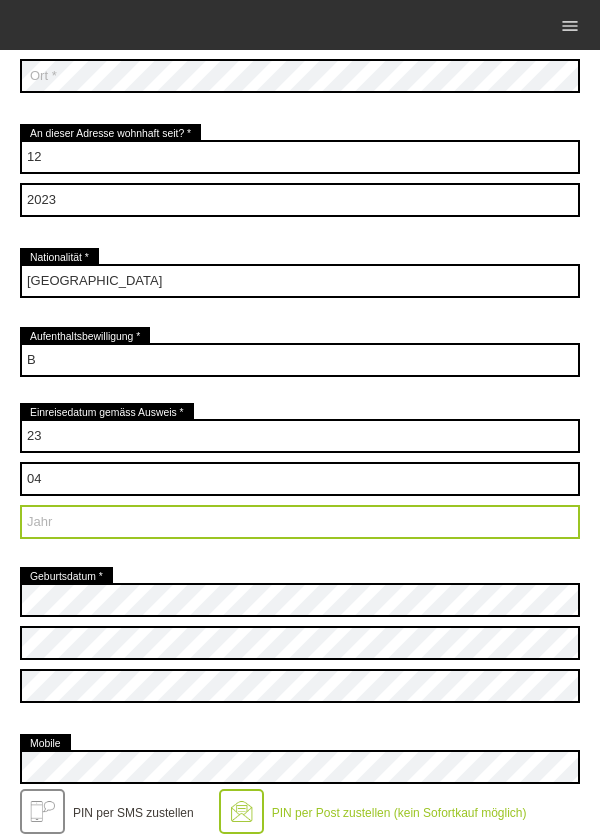 click on "Jahr
2025
2024
2023
2022
2021
2020
2019
2018
2017 2016" at bounding box center (300, 522) 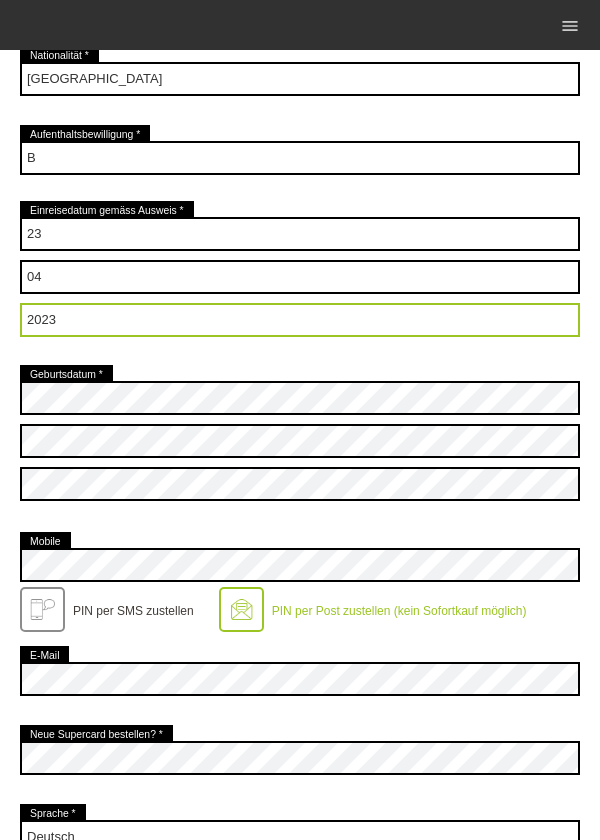 scroll, scrollTop: 873, scrollLeft: 0, axis: vertical 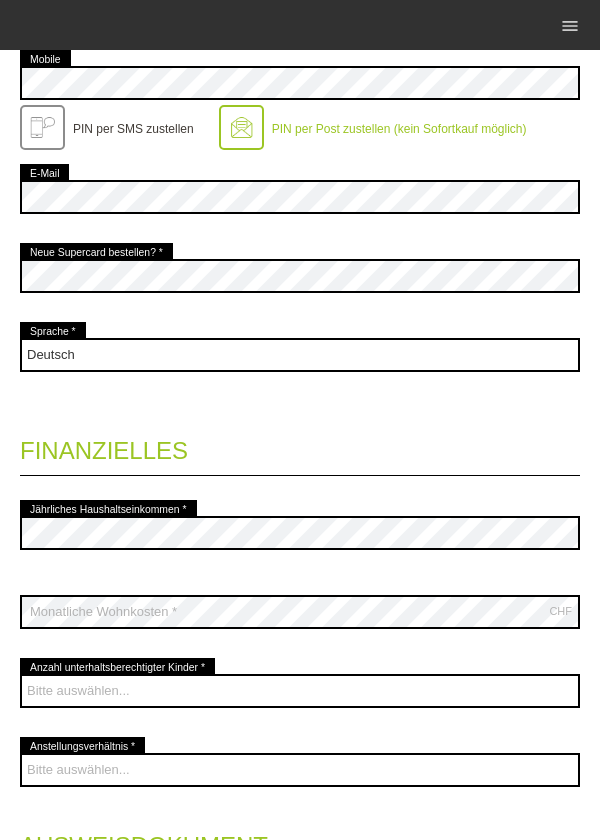 click on "Finanzielles" at bounding box center (300, 446) 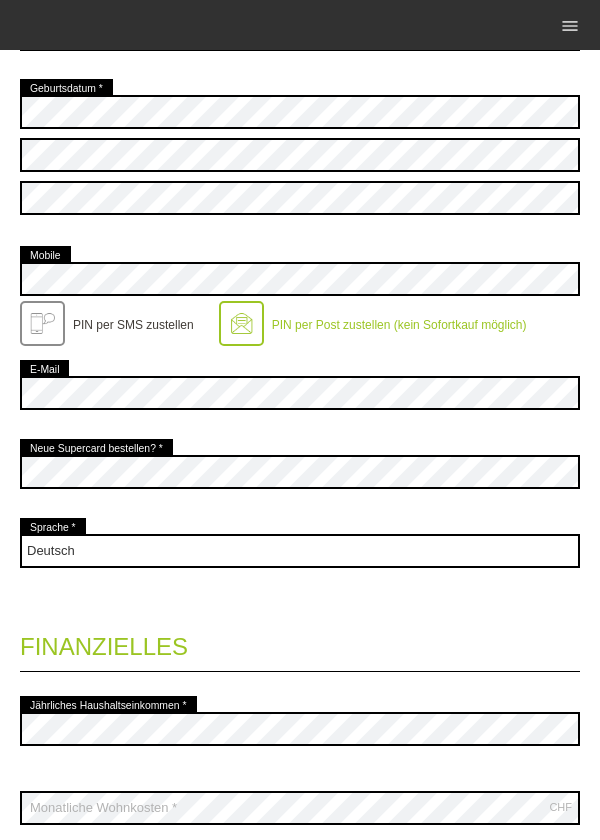 scroll, scrollTop: 1125, scrollLeft: 0, axis: vertical 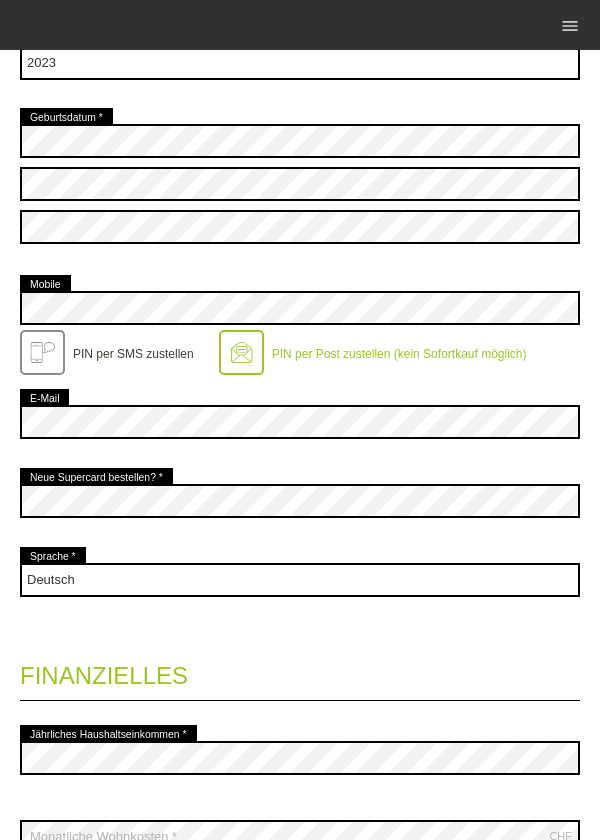 click on "error
Geburtsdatum *
error" at bounding box center (300, 186) 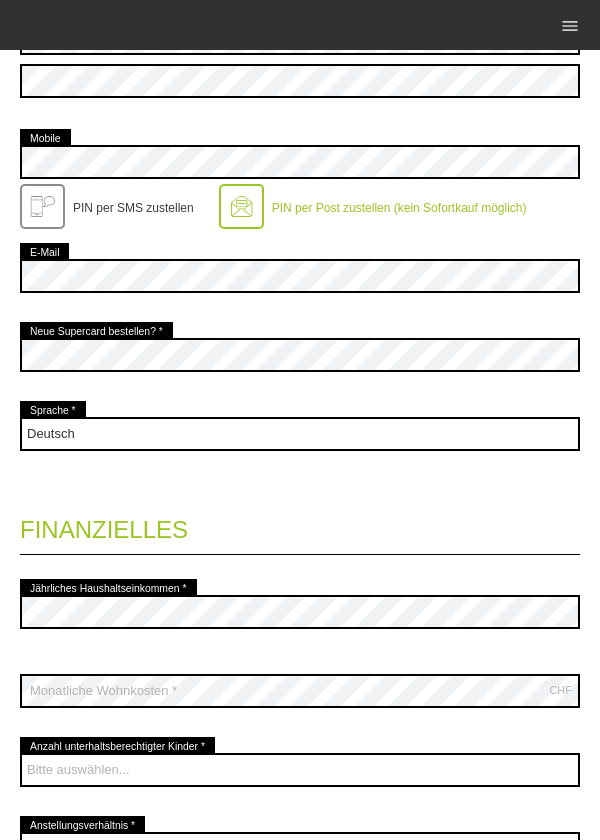 scroll, scrollTop: 1307, scrollLeft: 0, axis: vertical 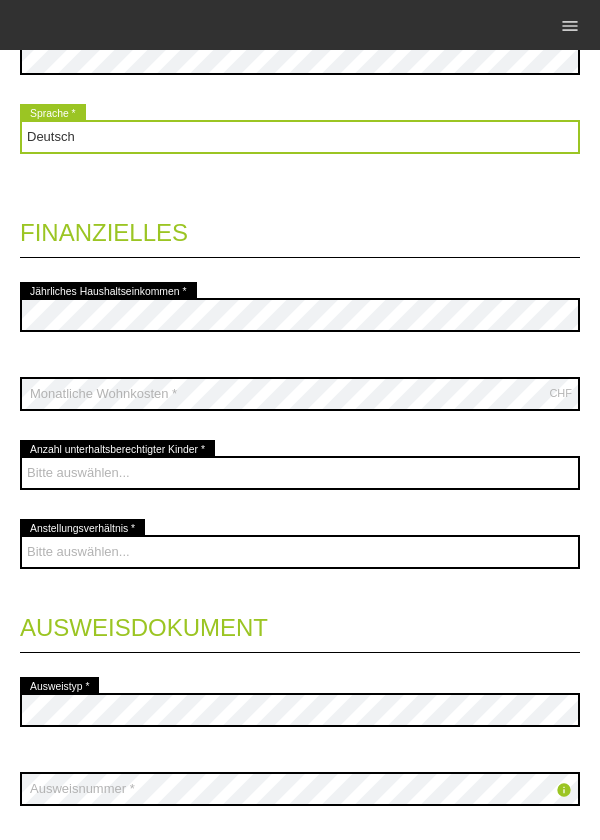 click on "Deutsch
Français
Italiano
English" at bounding box center (300, 137) 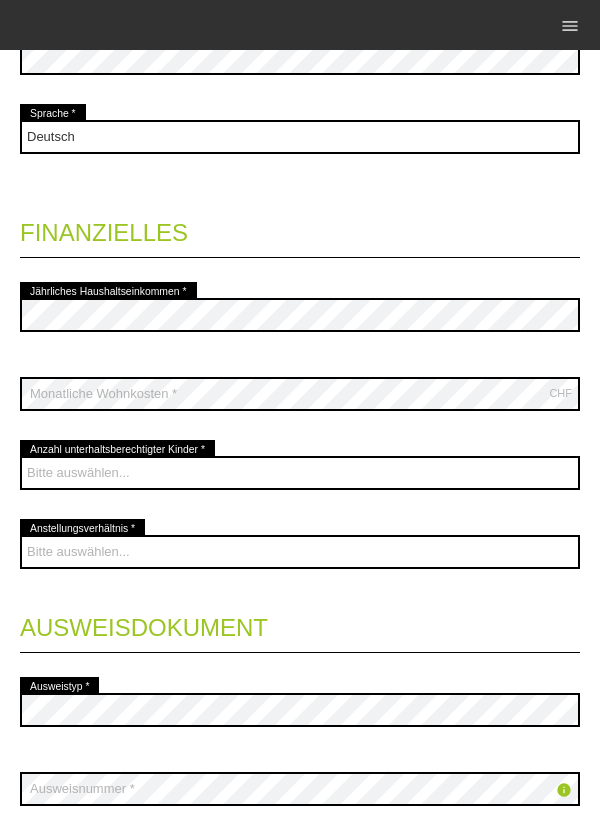 click on "error
Jährliches Haushaltseinkommen *
CHF
error
Monatliche Wohnkosten *" at bounding box center (300, 357) 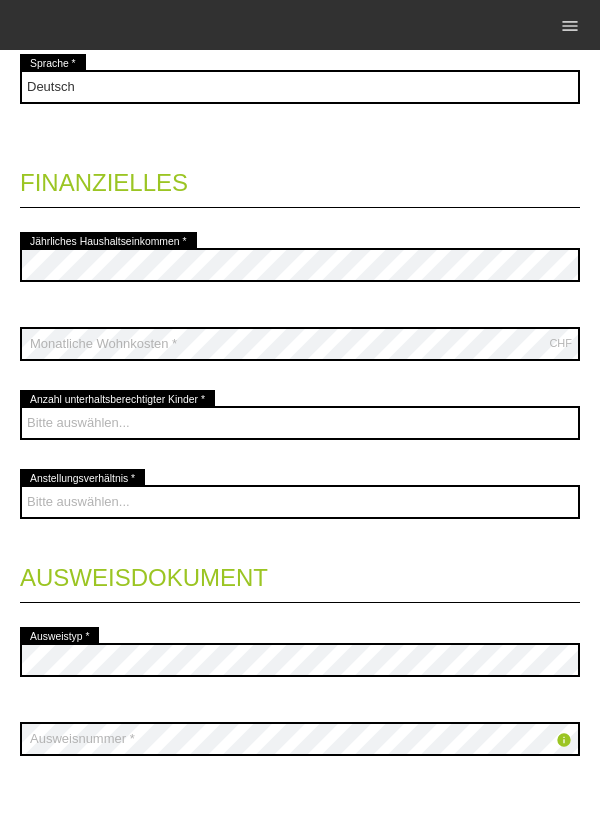 scroll, scrollTop: 1621, scrollLeft: 0, axis: vertical 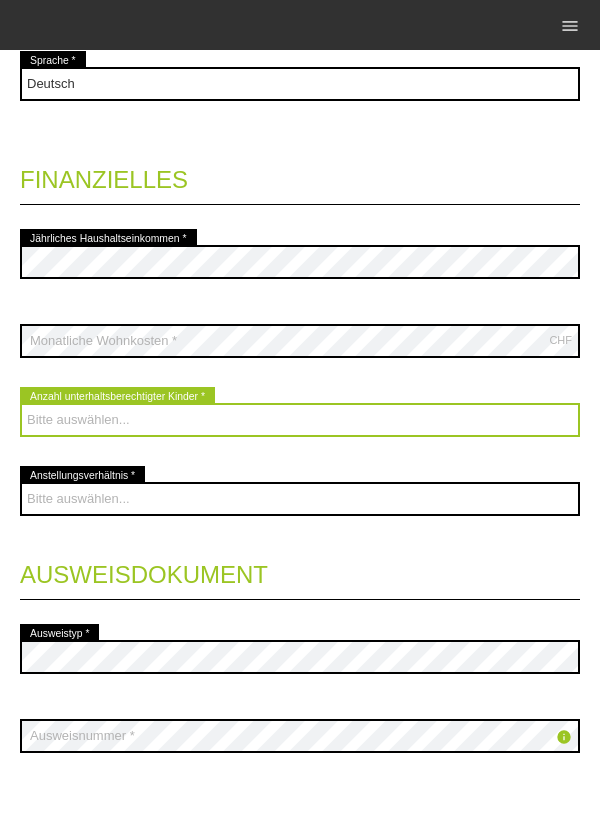 click on "Bitte auswählen...
0
1
2
3
4
5
6
7
8
9" at bounding box center [300, 420] 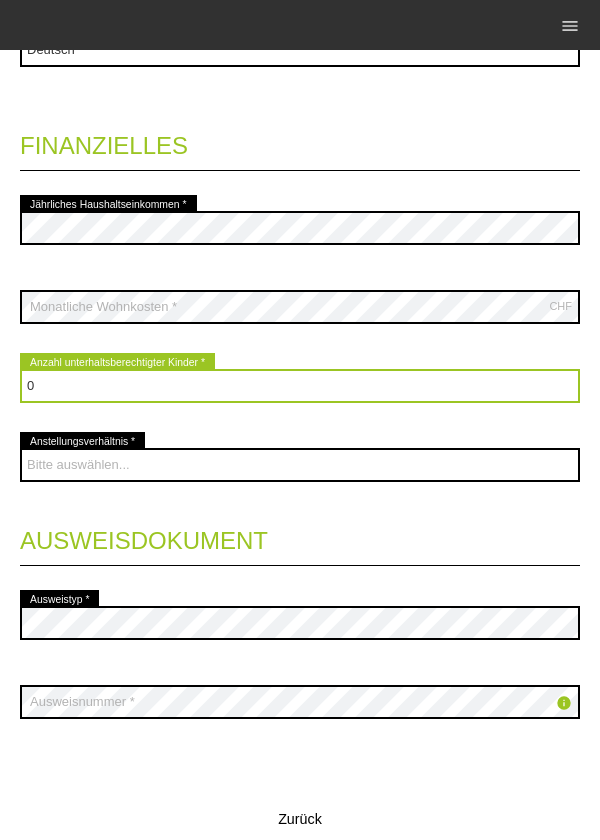 scroll, scrollTop: 1664, scrollLeft: 0, axis: vertical 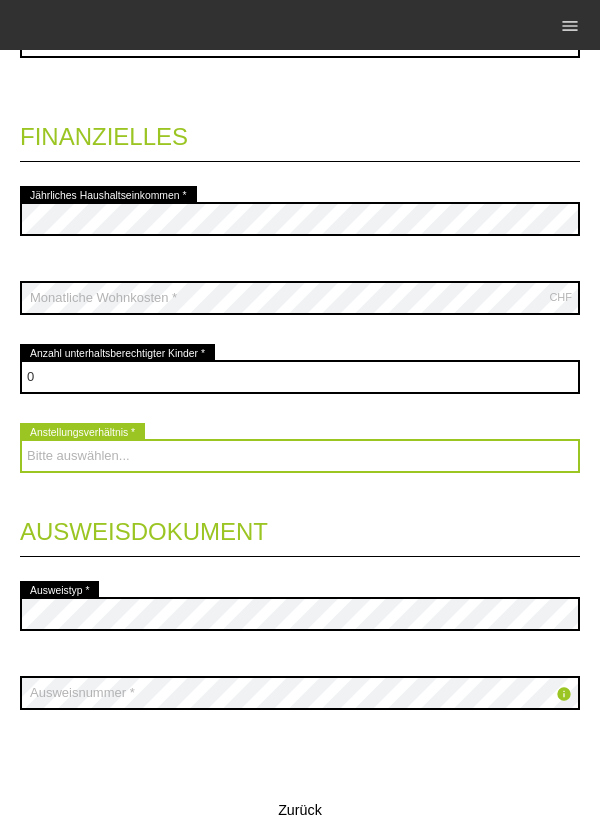 click on "Bitte auswählen...
Unbefristet
Befristet
Lehrling/Student
Pensioniert
Nicht arbeitstätig
Hausfrau/-mann
Selbständig" at bounding box center (300, 456) 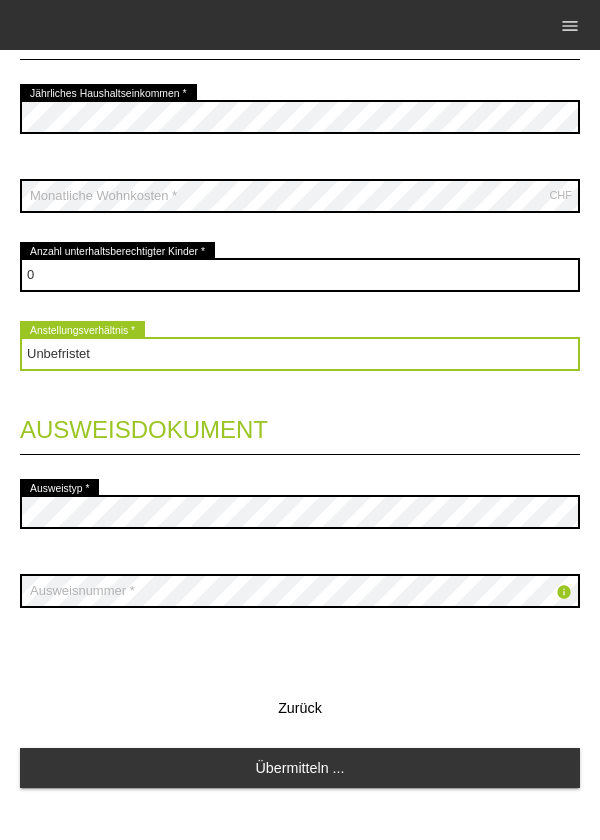 scroll, scrollTop: 1796, scrollLeft: 0, axis: vertical 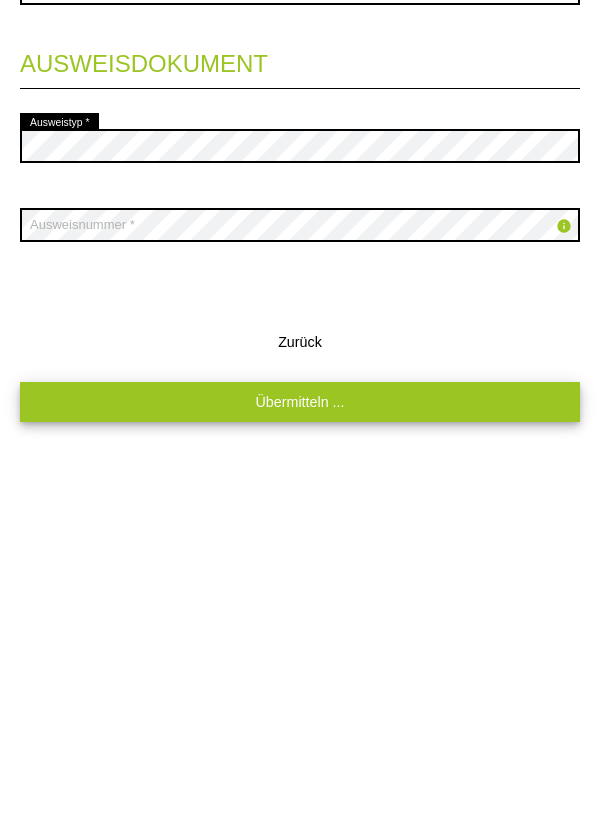 click on "Übermitteln ..." at bounding box center (300, 742) 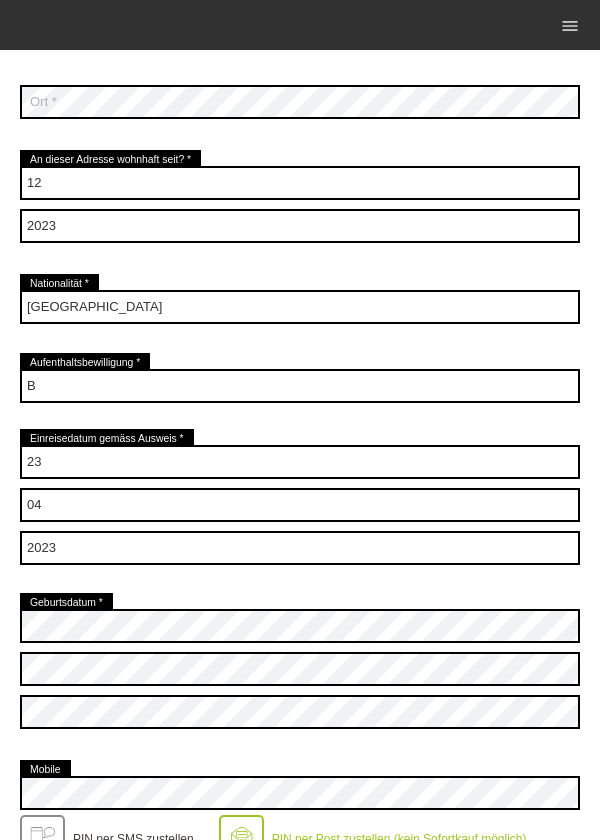 scroll, scrollTop: 0, scrollLeft: 0, axis: both 